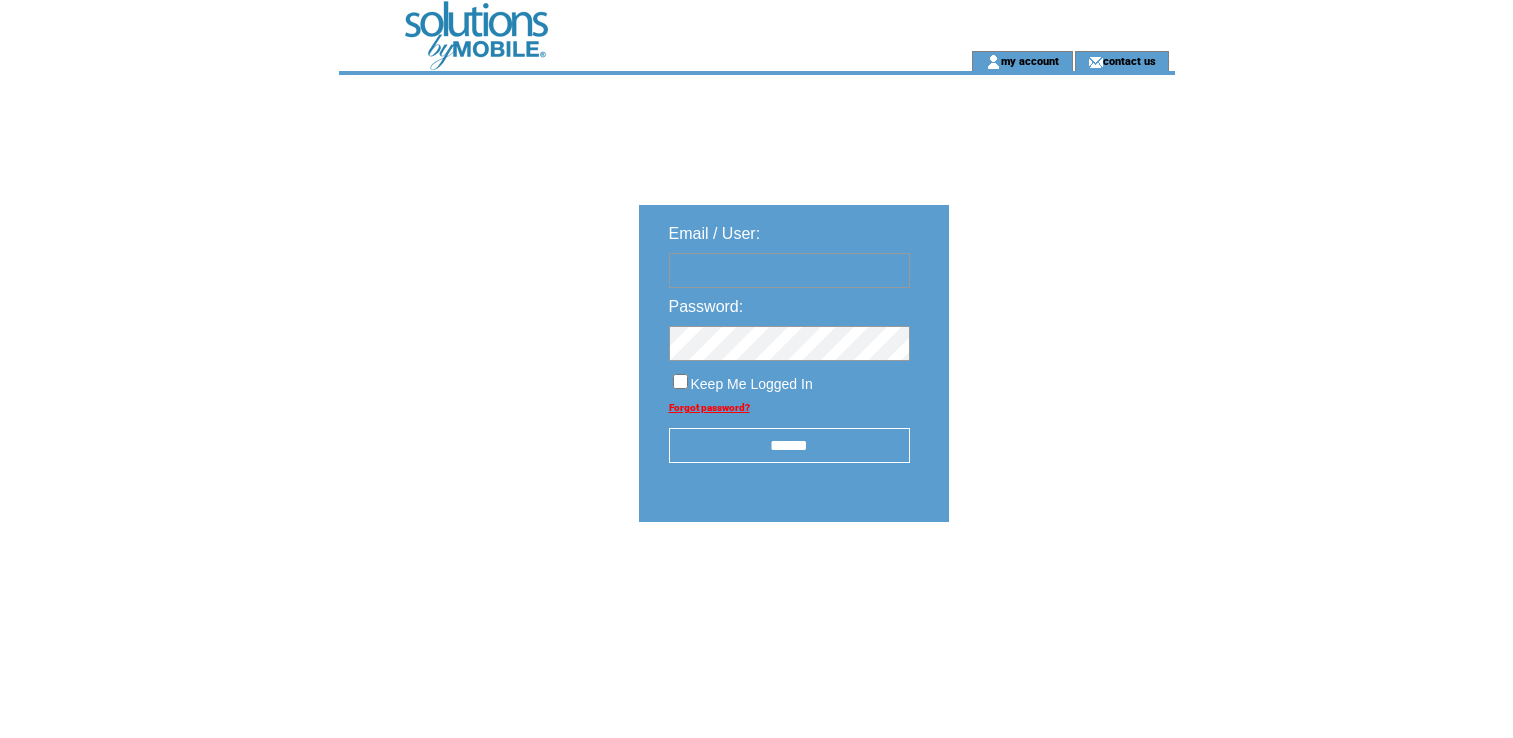 scroll, scrollTop: 0, scrollLeft: 0, axis: both 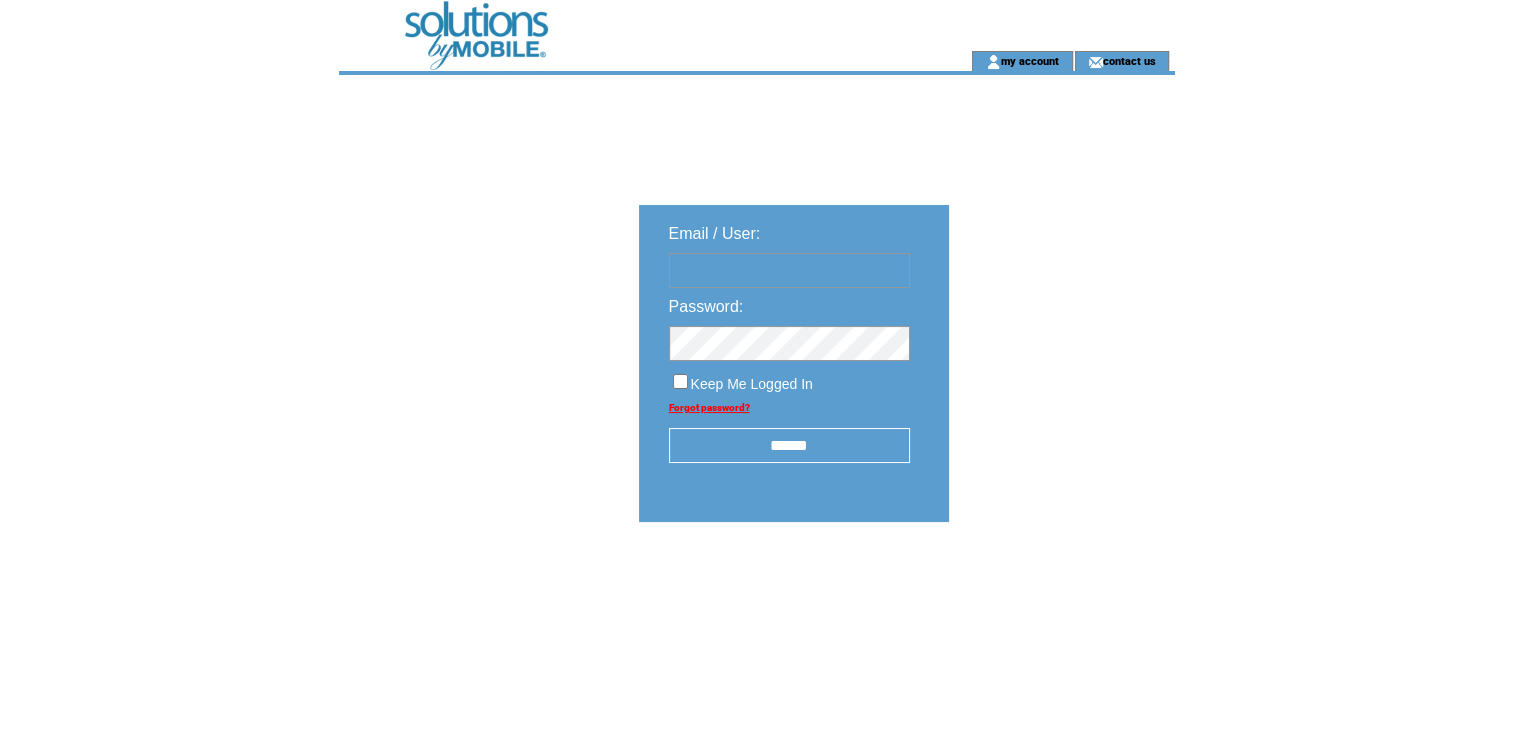 type on "**********" 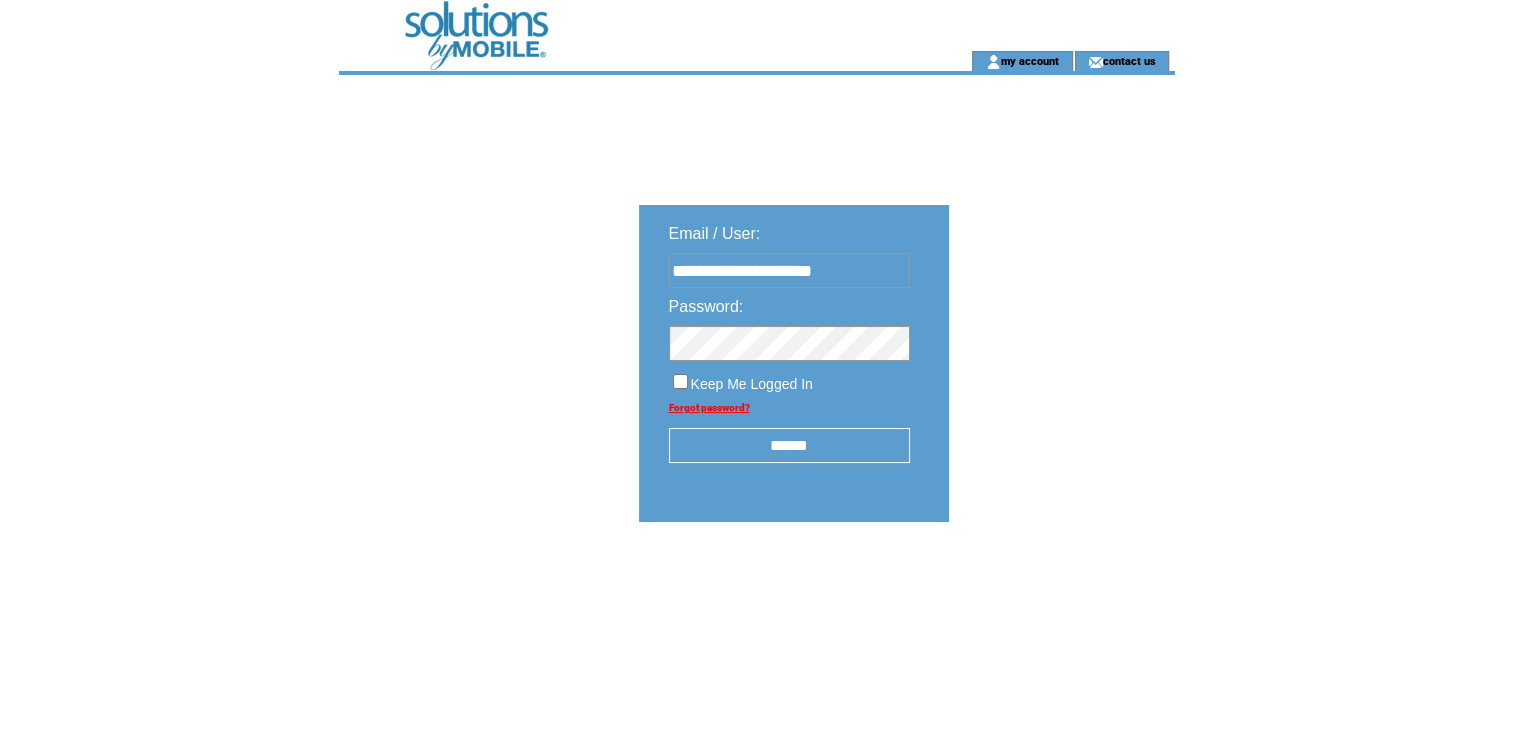 click on "******" at bounding box center [789, 445] 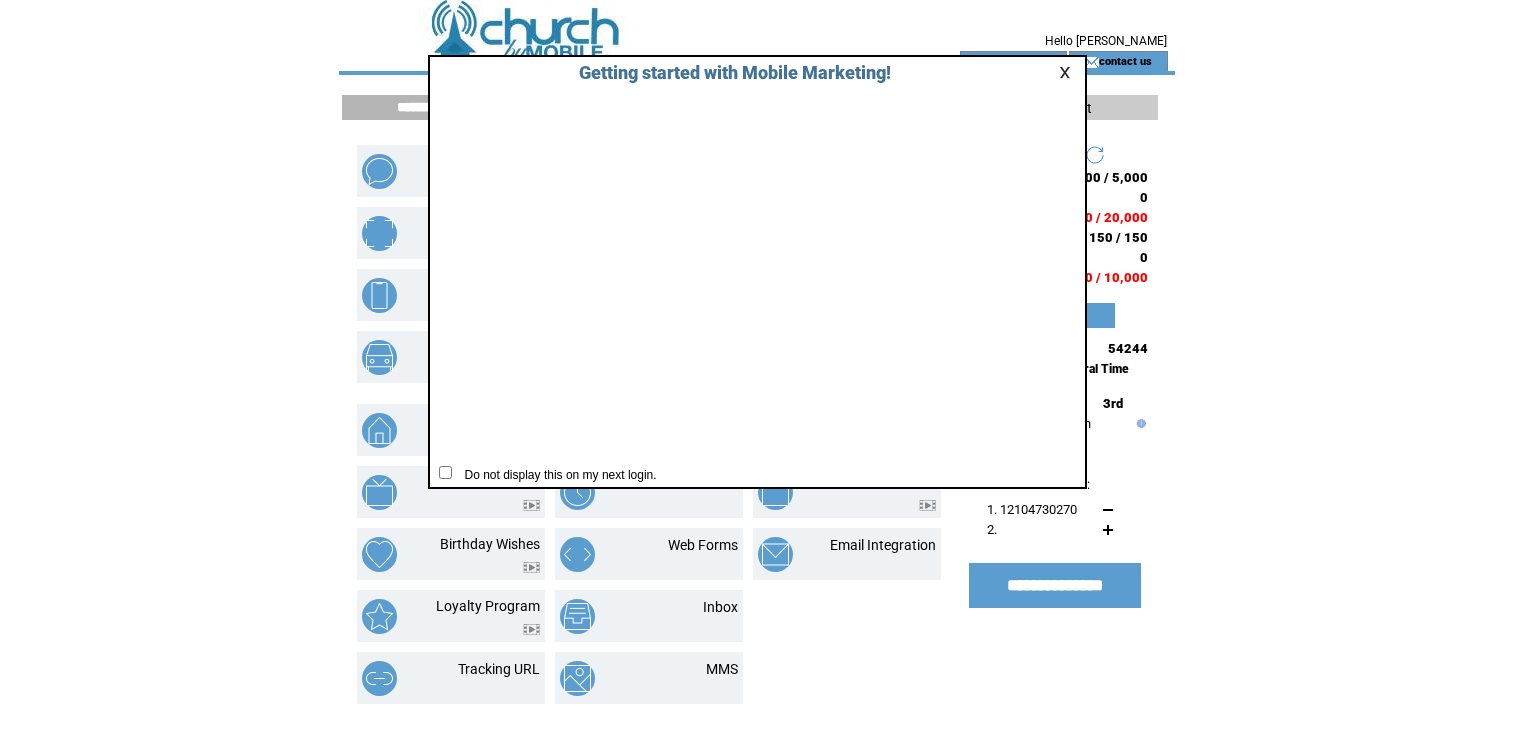 scroll, scrollTop: 0, scrollLeft: 0, axis: both 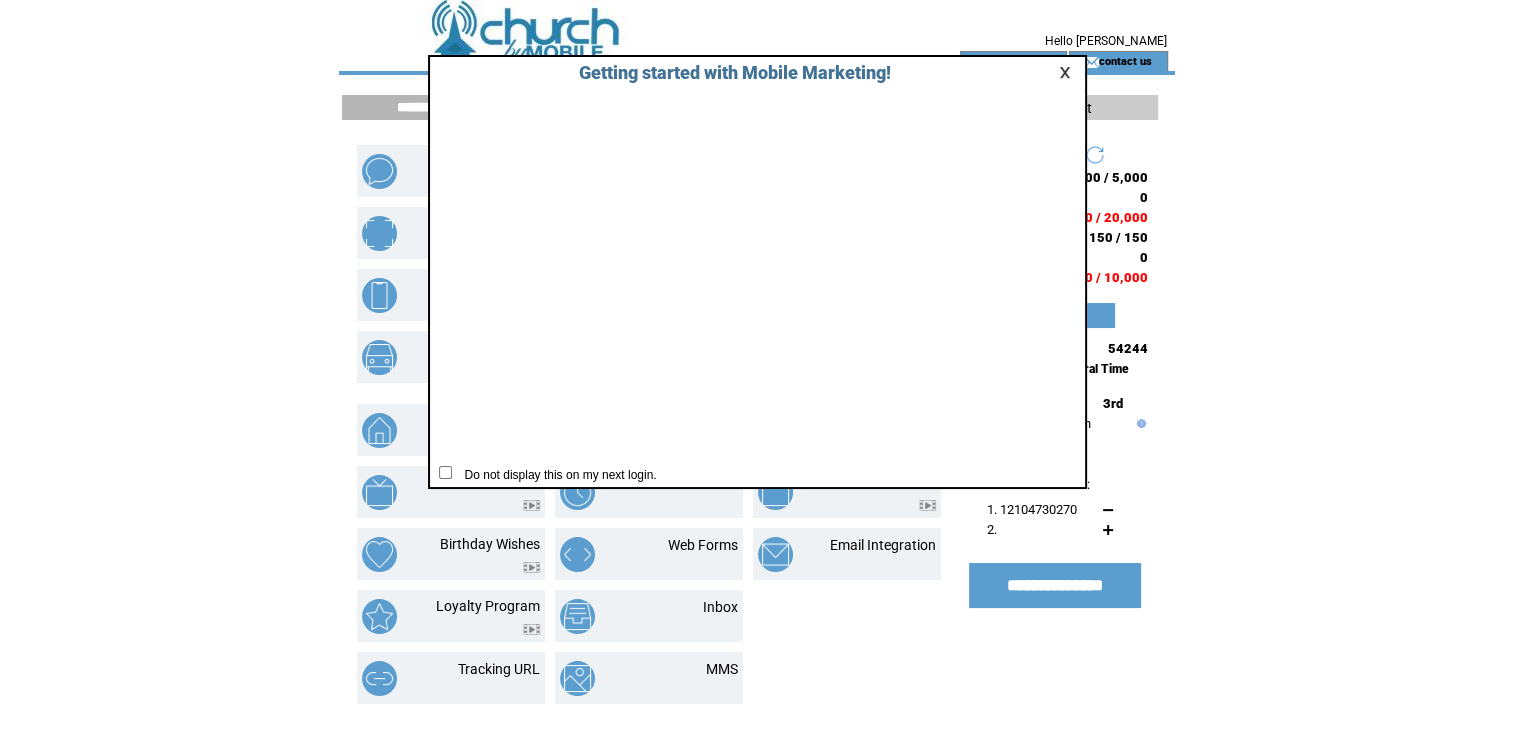 click at bounding box center [1068, 72] 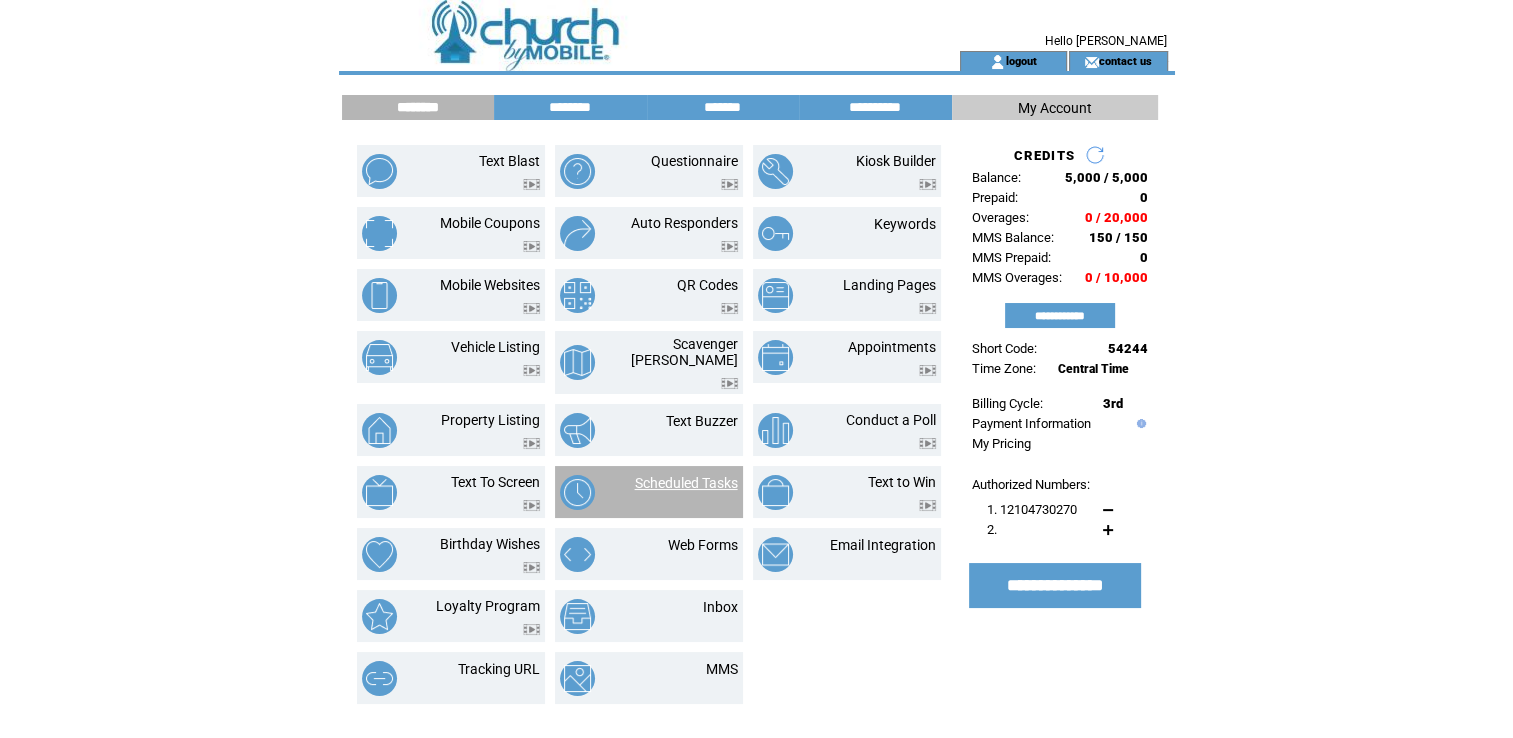 click on "Scheduled Tasks" at bounding box center [686, 483] 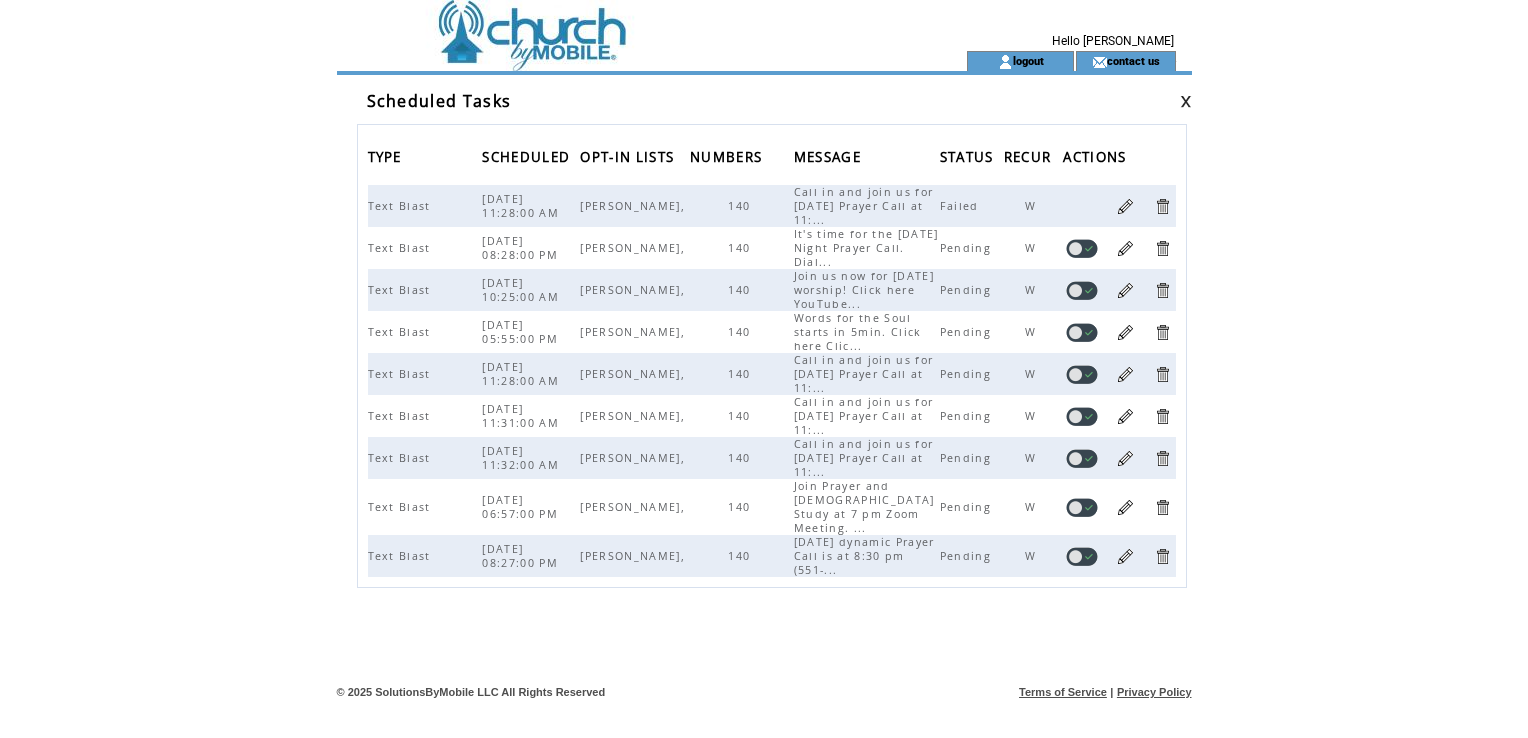 scroll, scrollTop: 0, scrollLeft: 0, axis: both 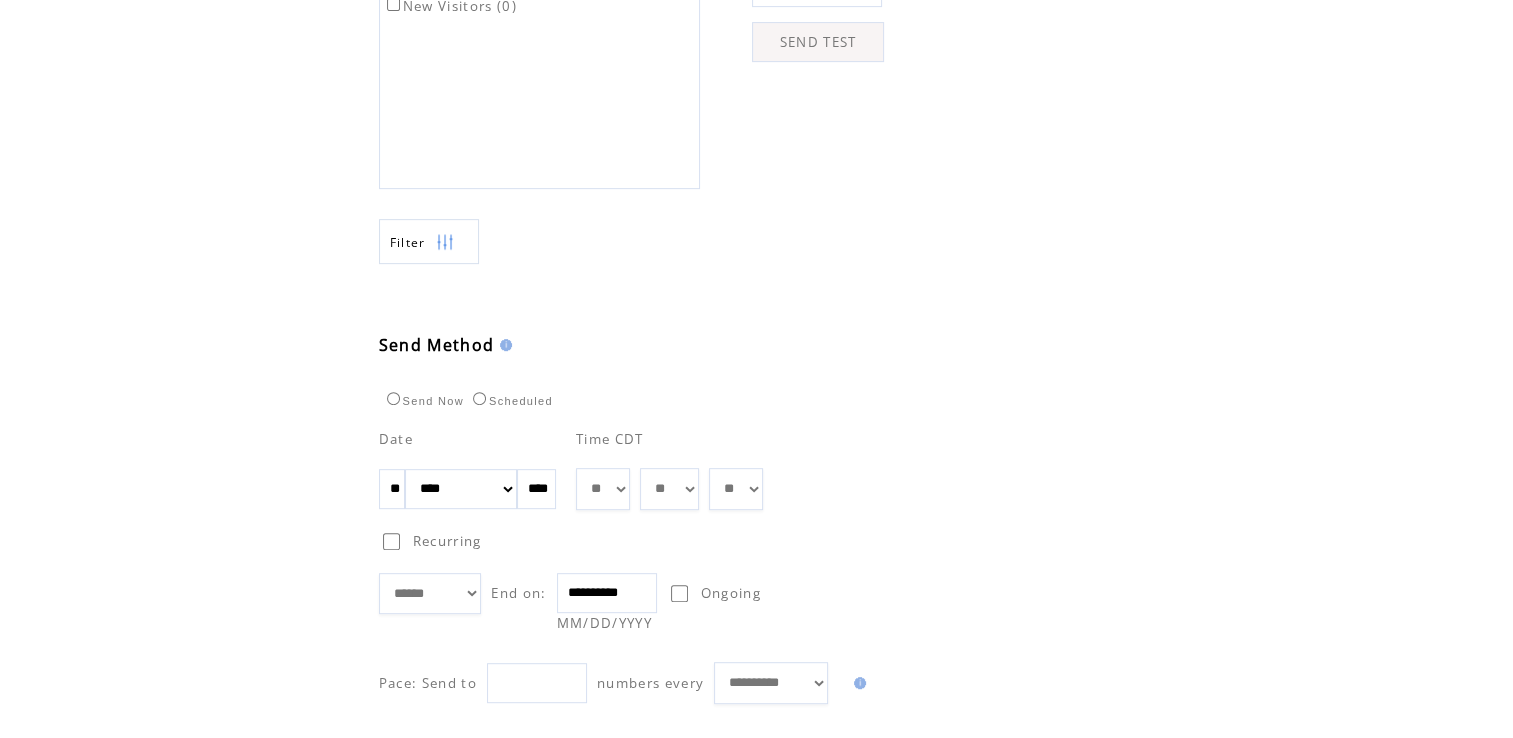 click on "**" at bounding box center [392, 489] 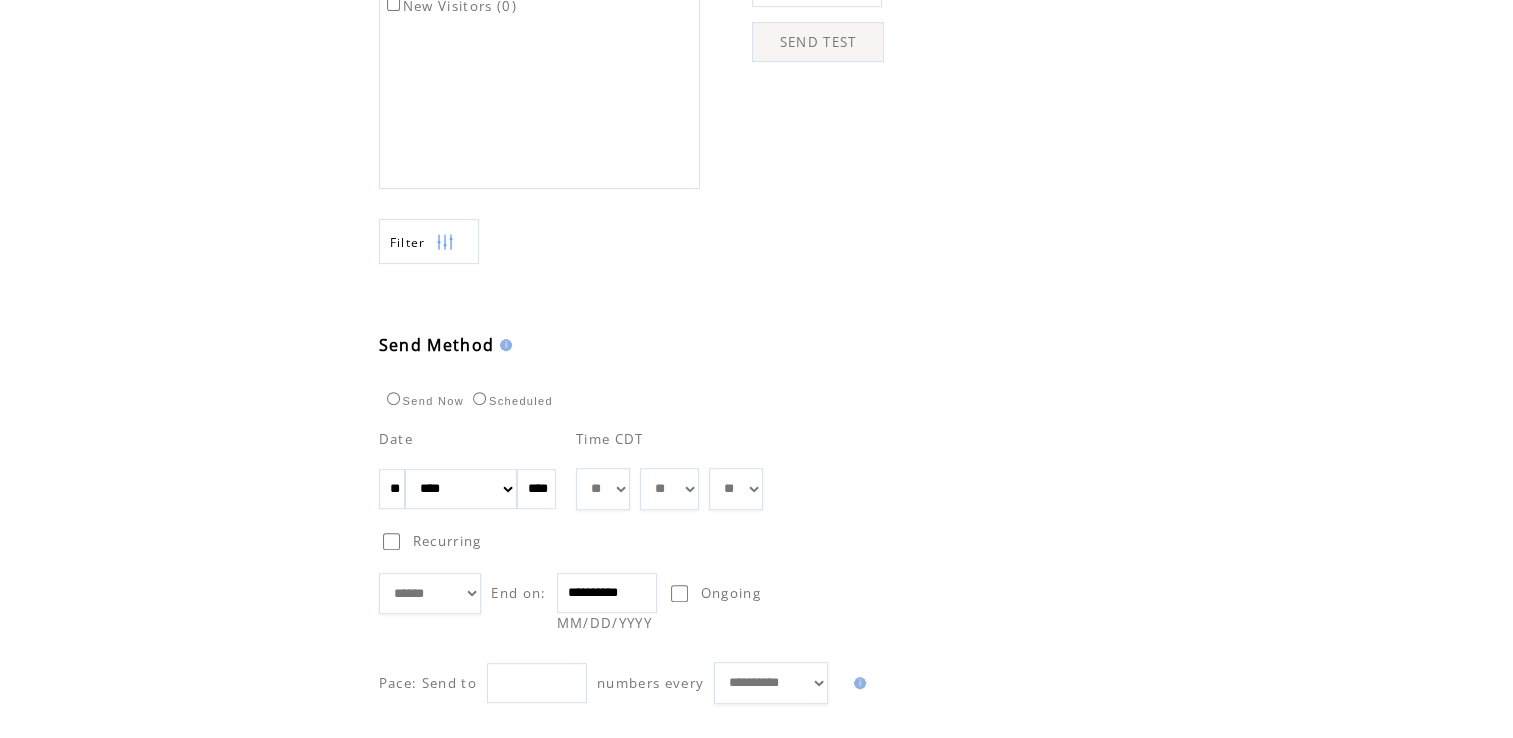 type on "*" 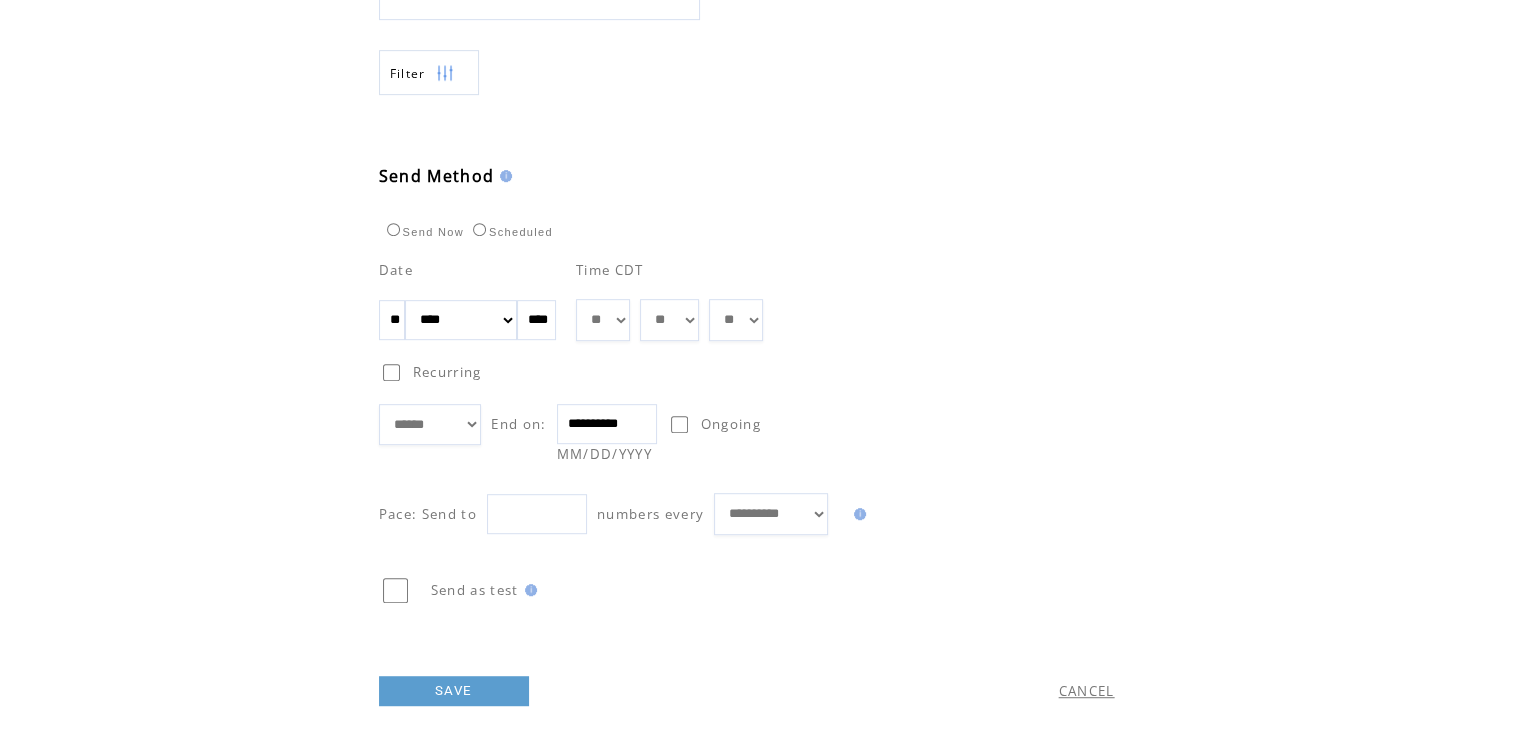 scroll, scrollTop: 992, scrollLeft: 0, axis: vertical 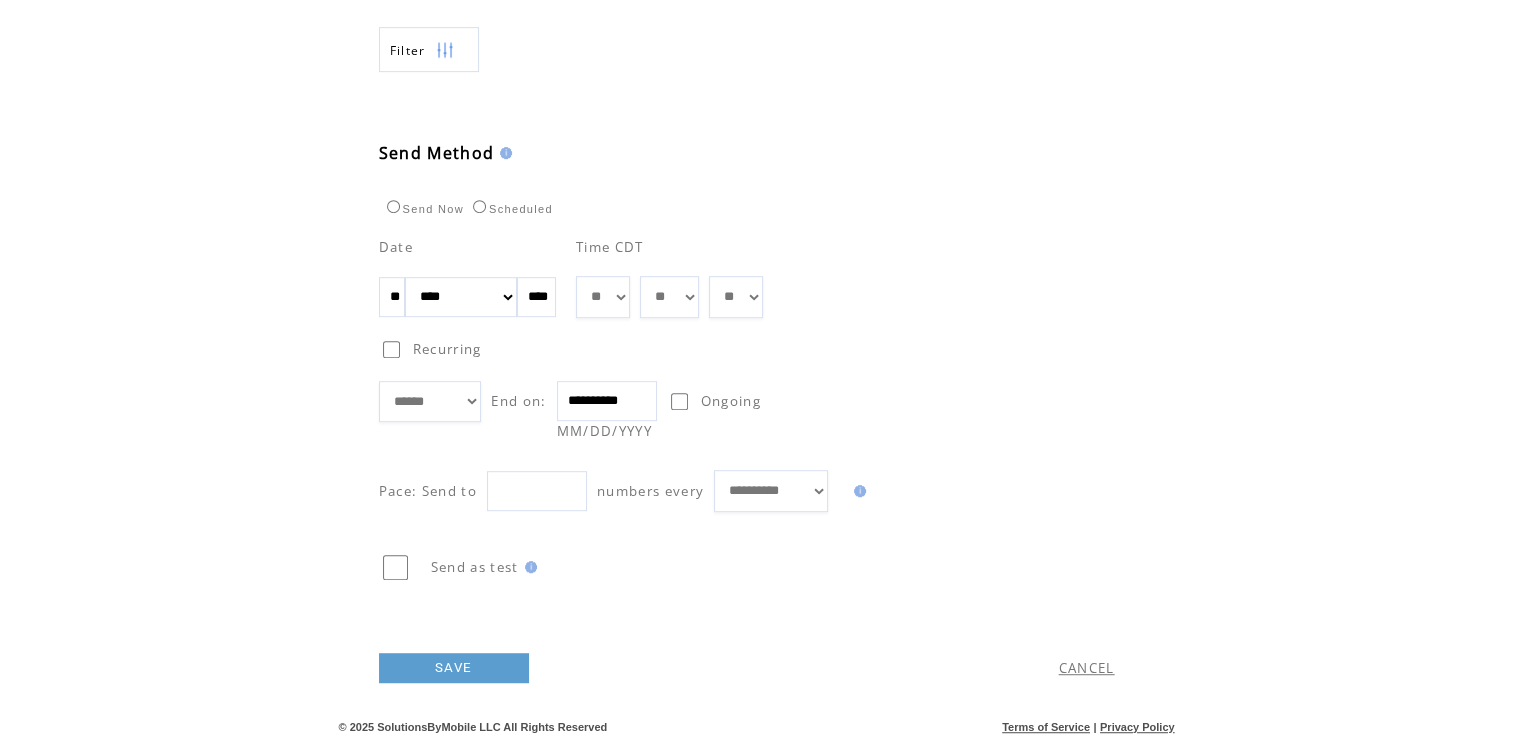 type on "**" 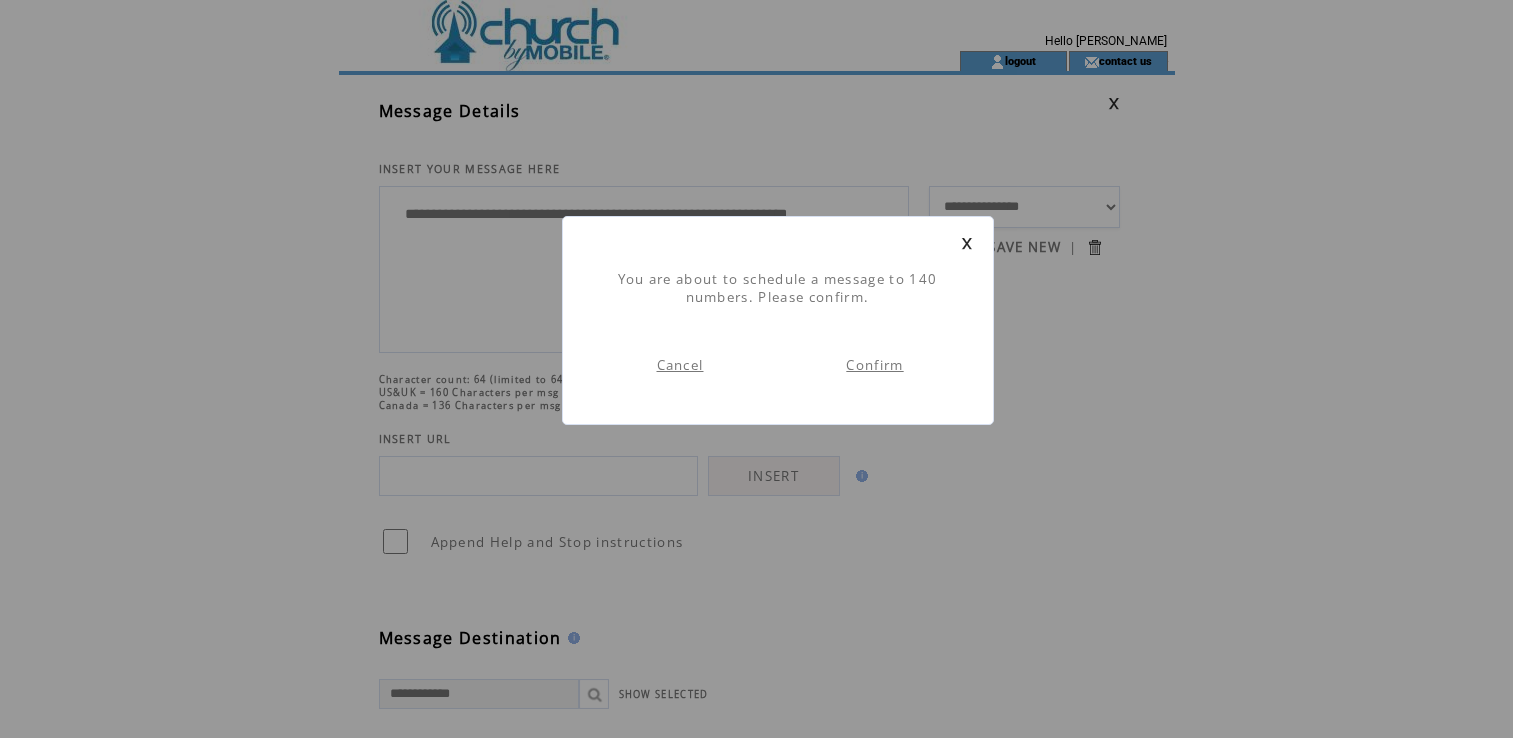 scroll, scrollTop: 0, scrollLeft: 0, axis: both 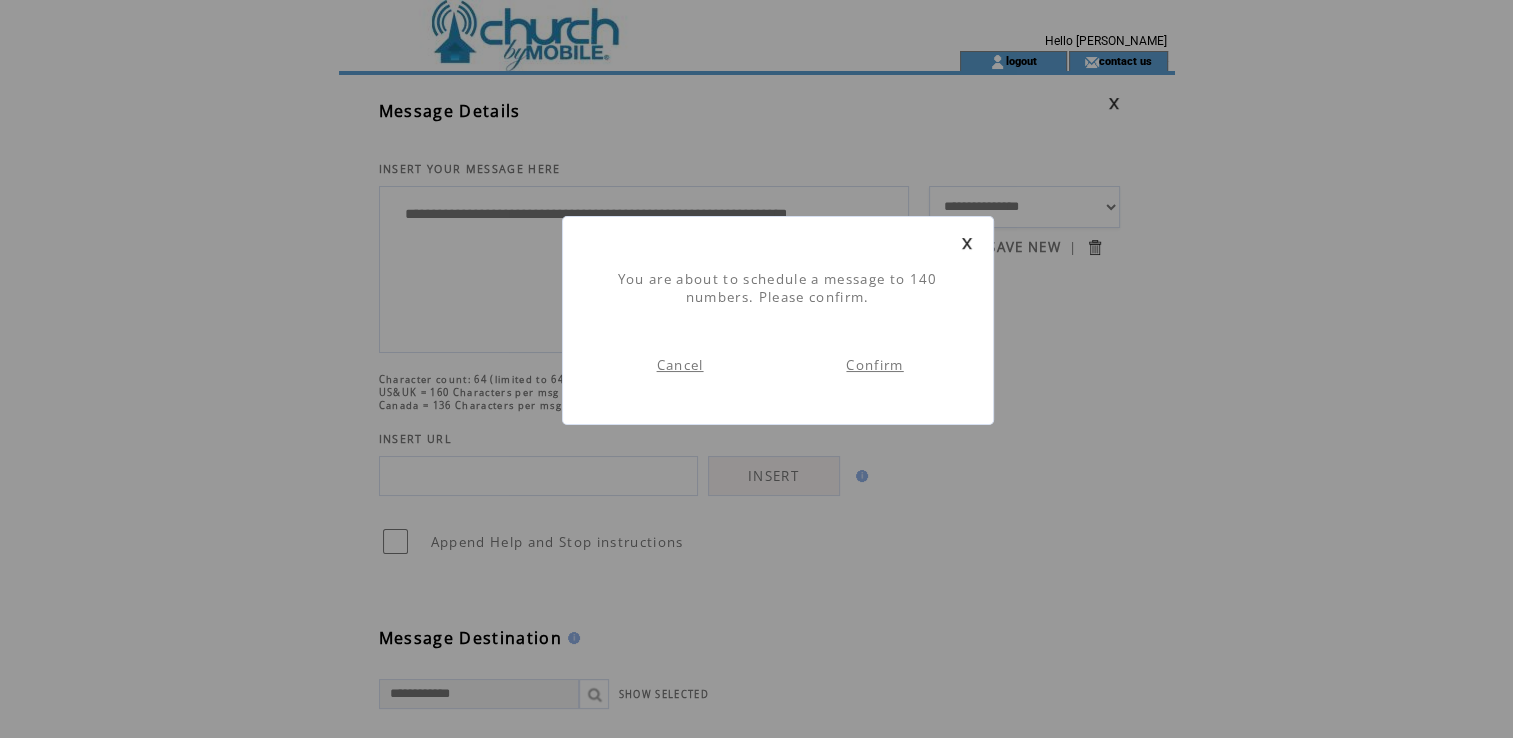 click on "Confirm" at bounding box center [874, 365] 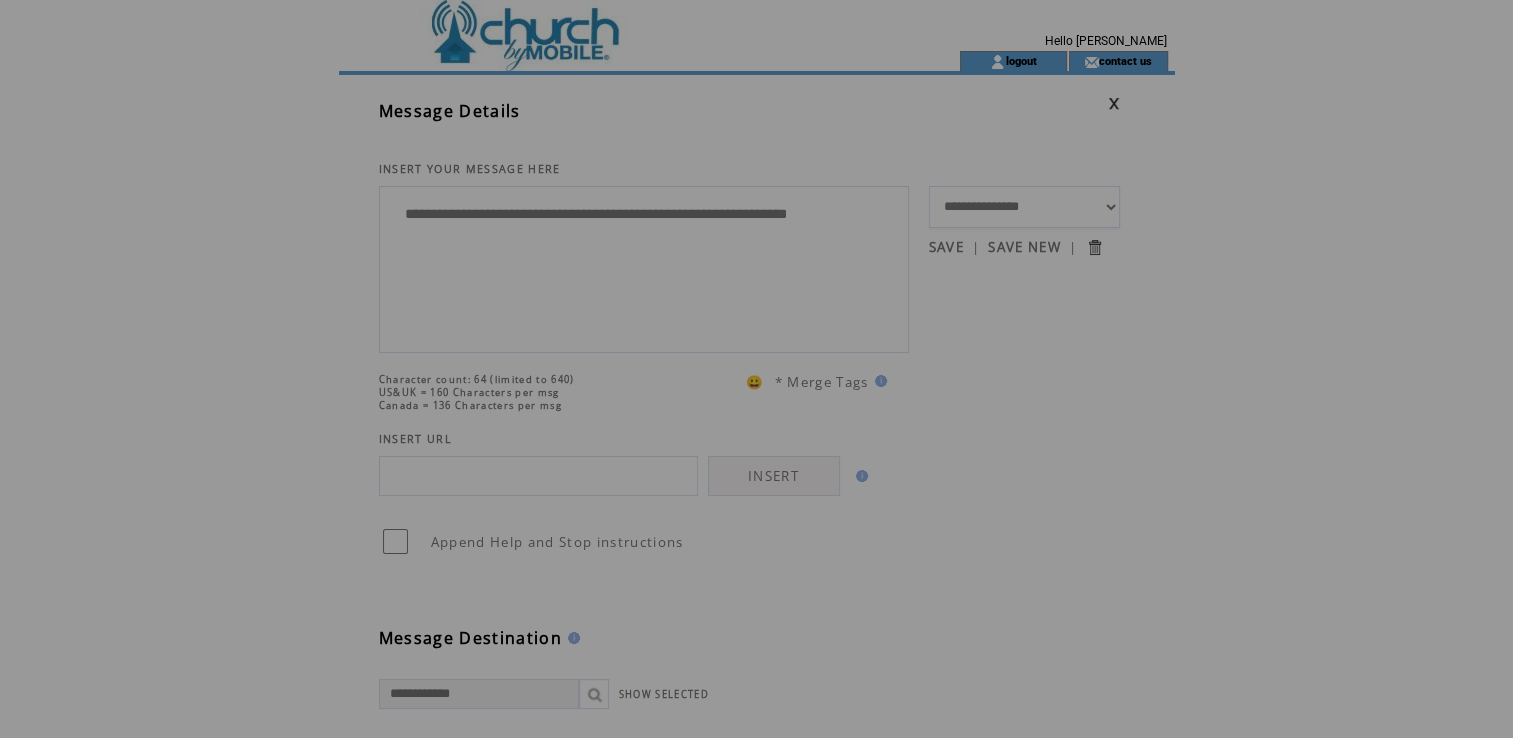 scroll, scrollTop: 0, scrollLeft: 0, axis: both 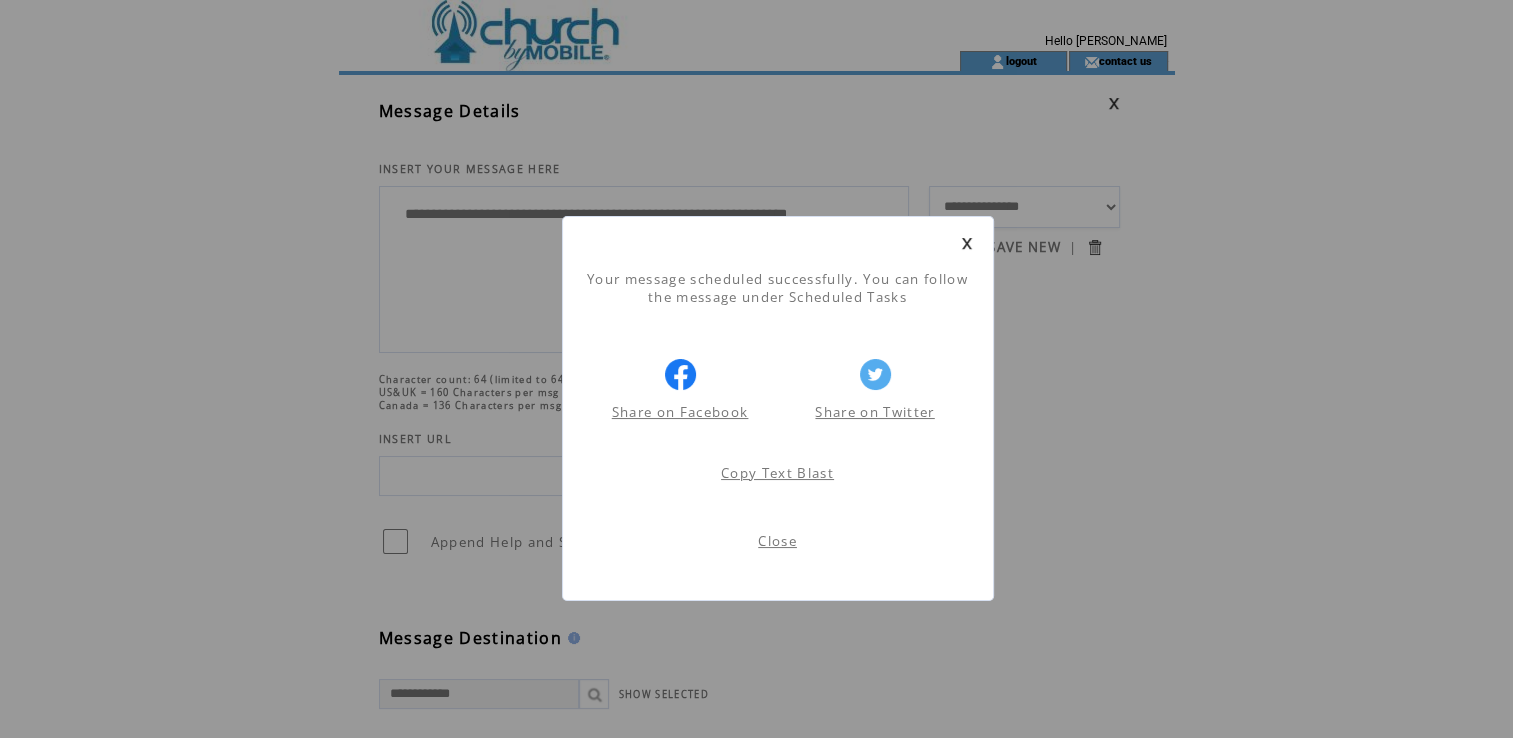 click on "Close" at bounding box center [777, 541] 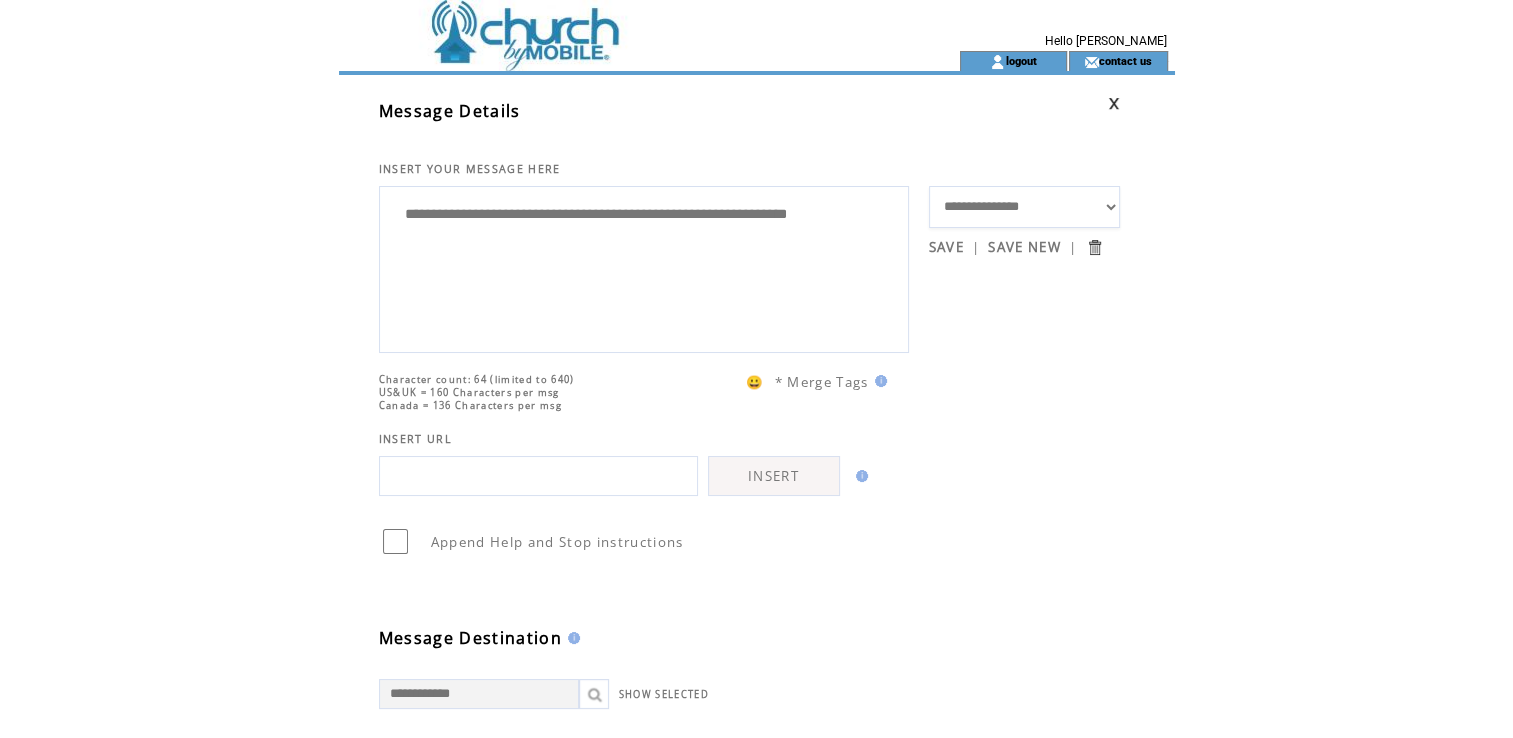 click at bounding box center (1114, 103) 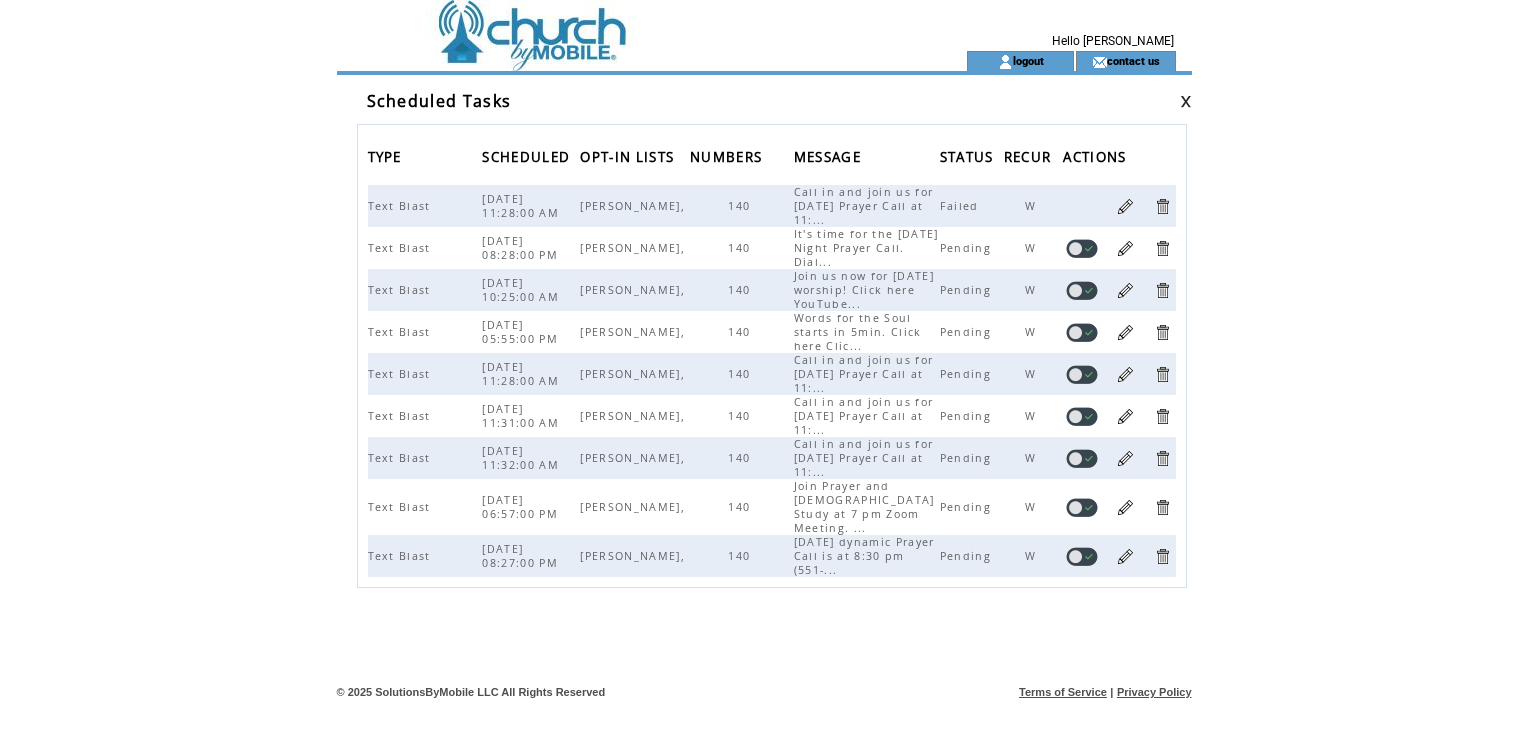 scroll, scrollTop: 0, scrollLeft: 0, axis: both 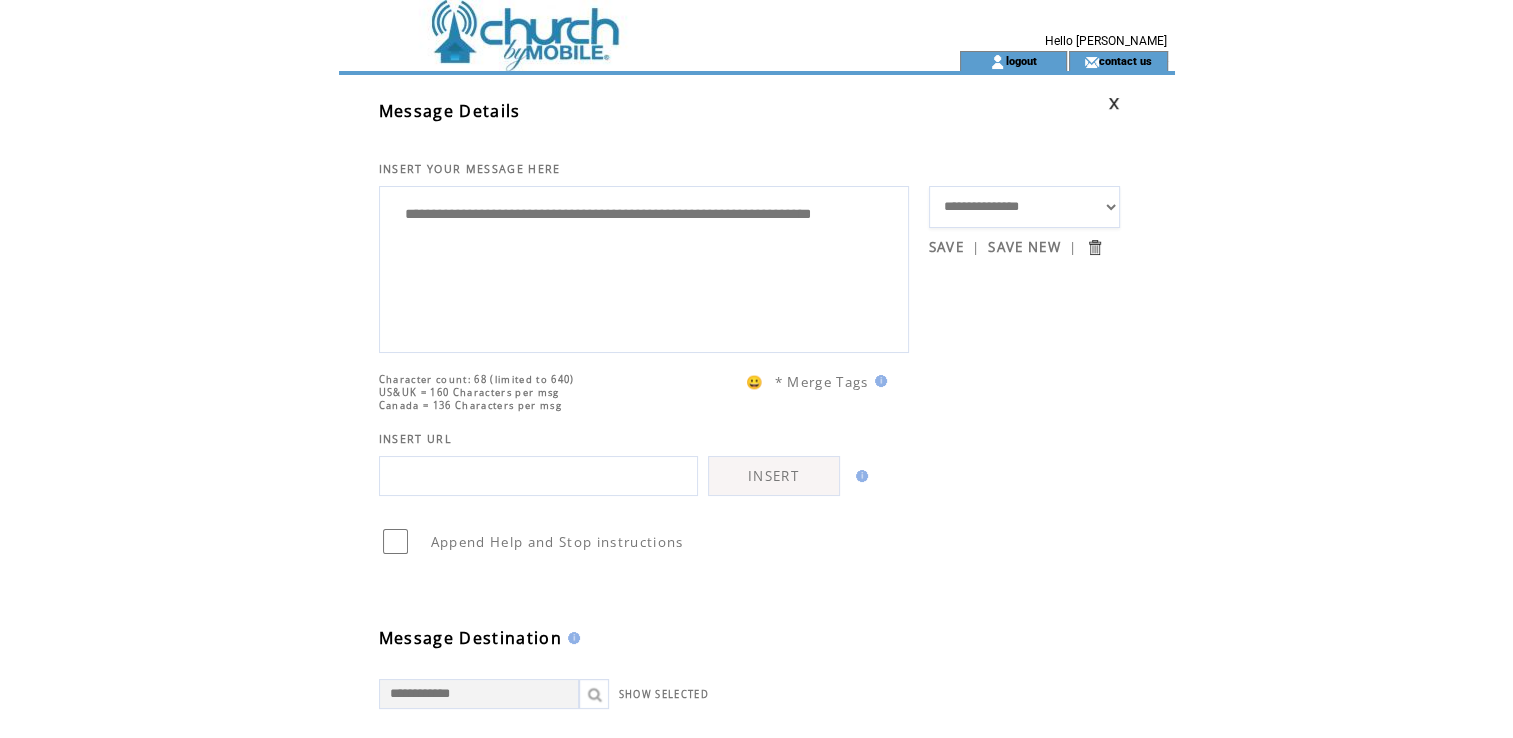 click at bounding box center (1114, 103) 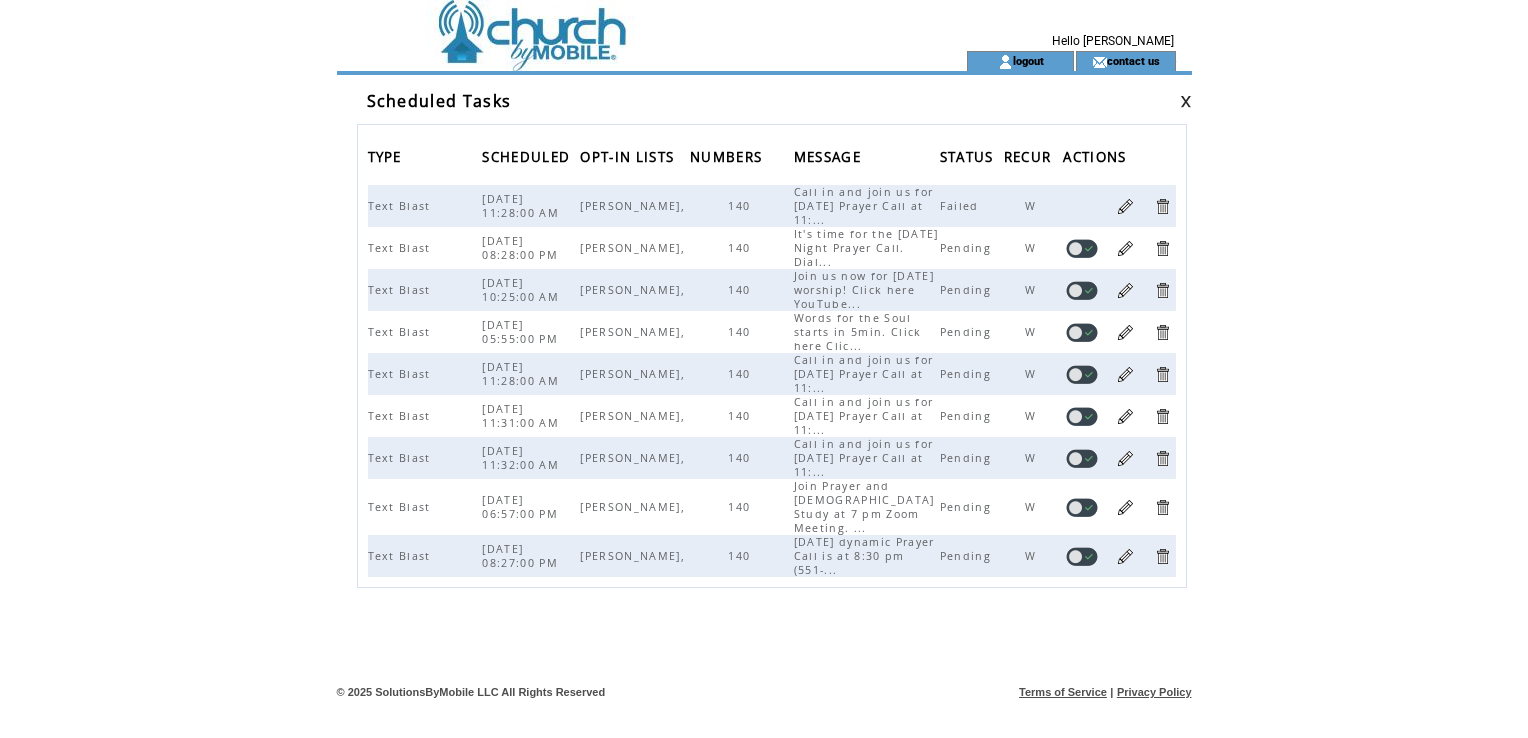 scroll, scrollTop: 0, scrollLeft: 0, axis: both 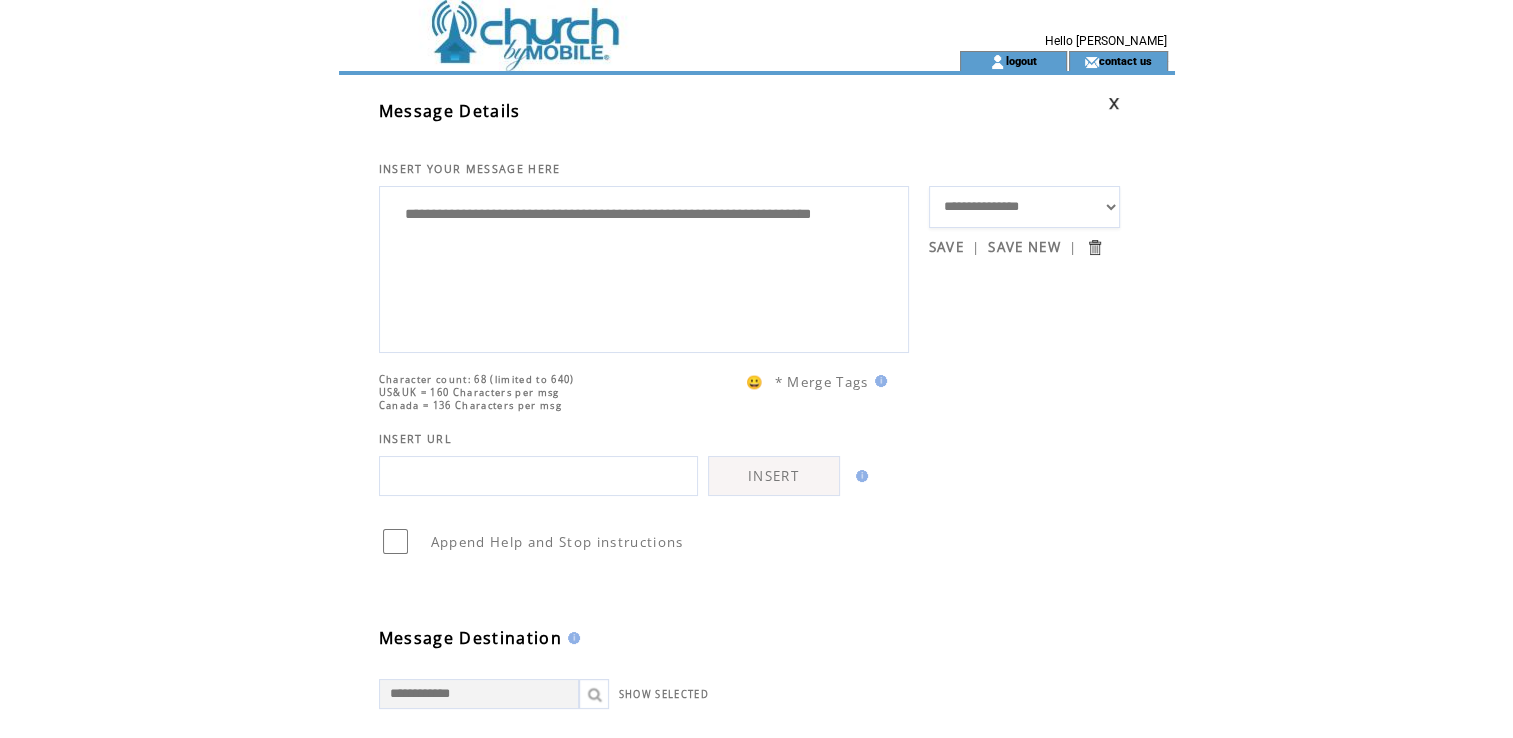 click at bounding box center (1094, 247) 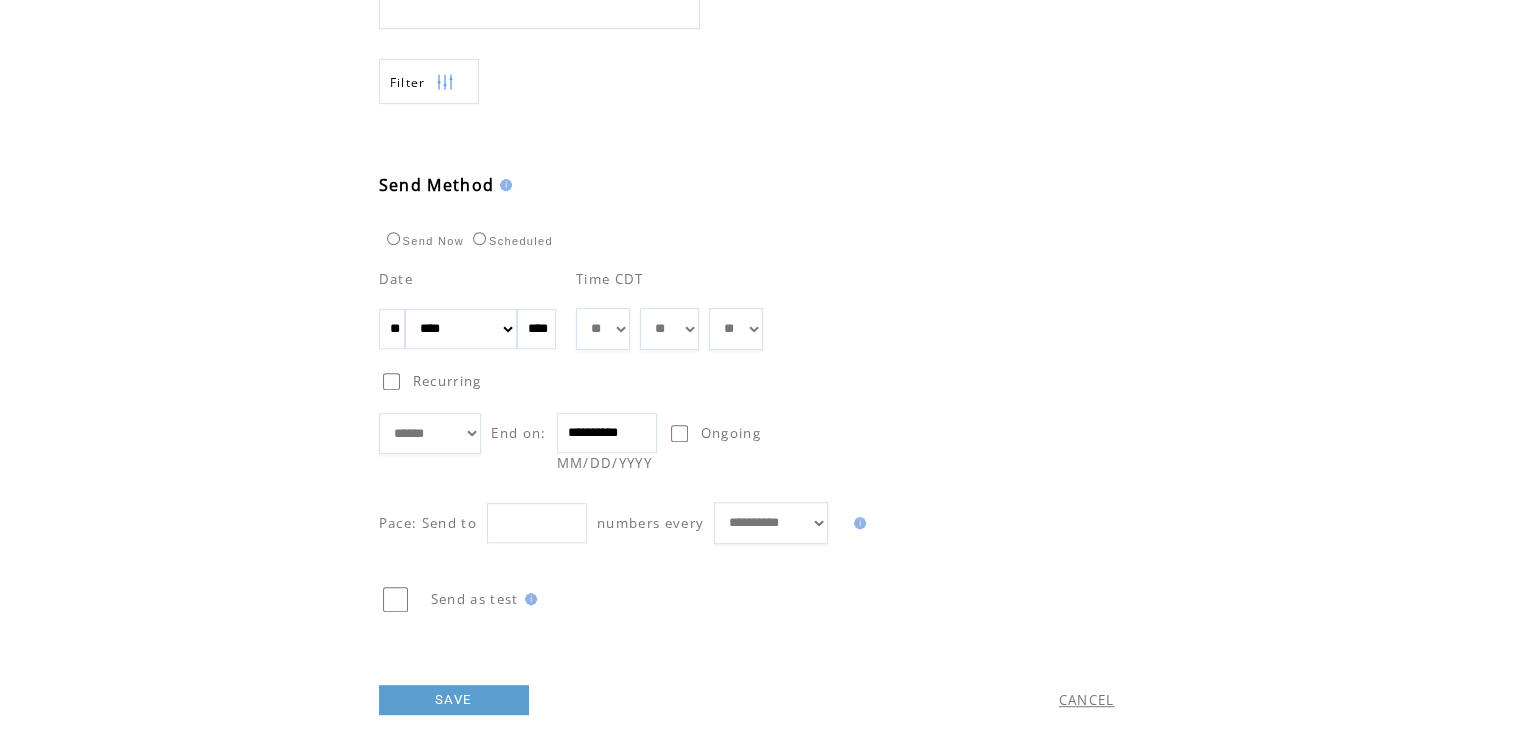 scroll, scrollTop: 992, scrollLeft: 0, axis: vertical 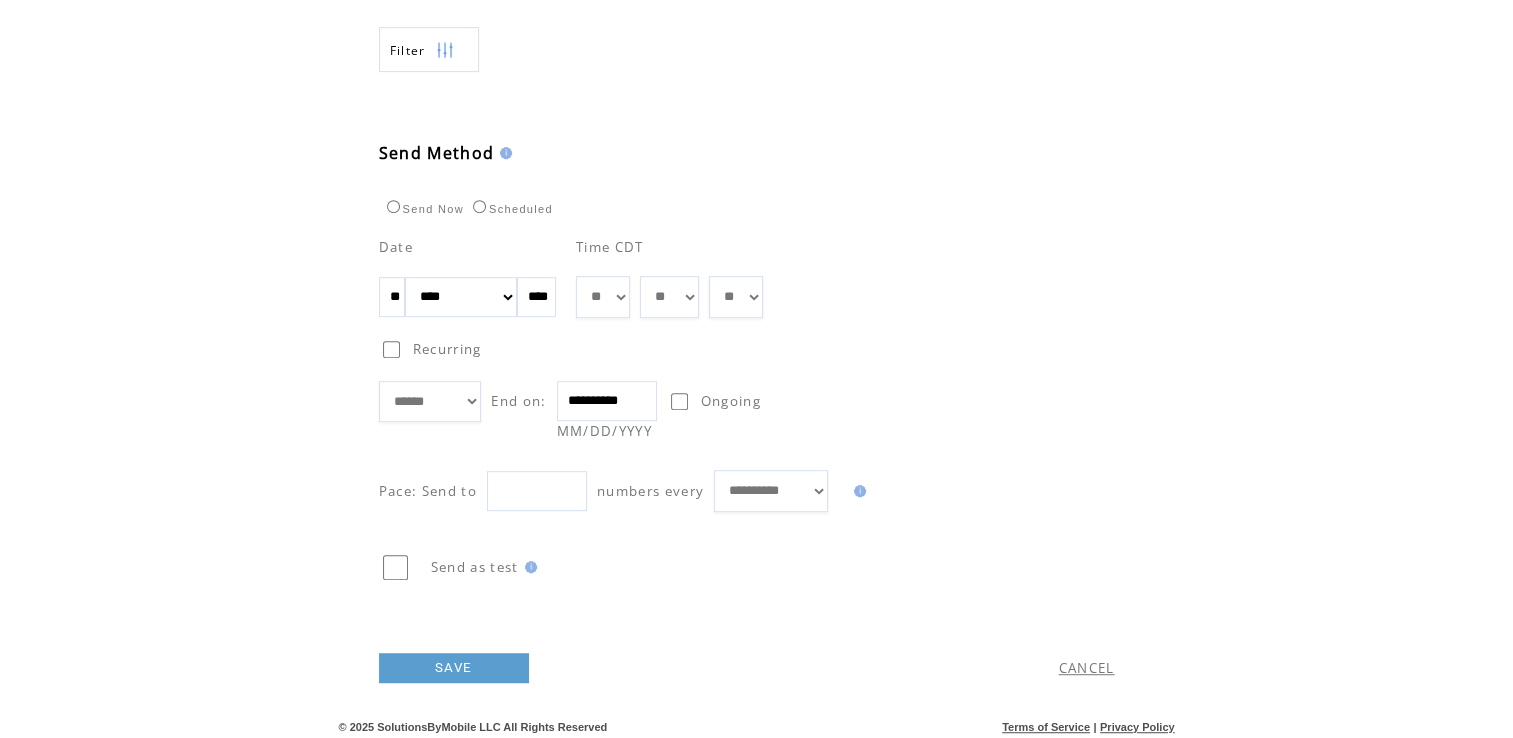 click on "CANCEL" at bounding box center (1087, 668) 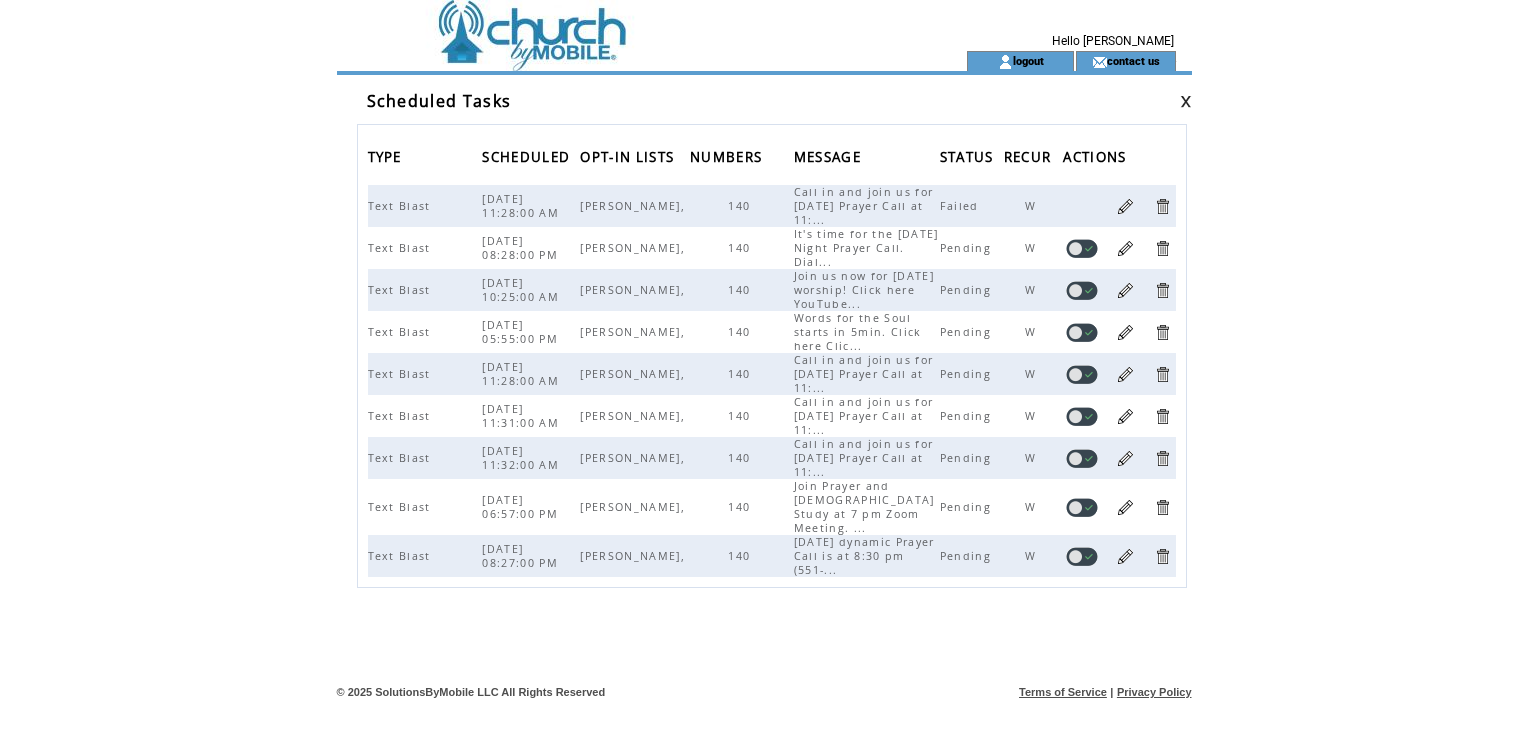 scroll, scrollTop: 0, scrollLeft: 0, axis: both 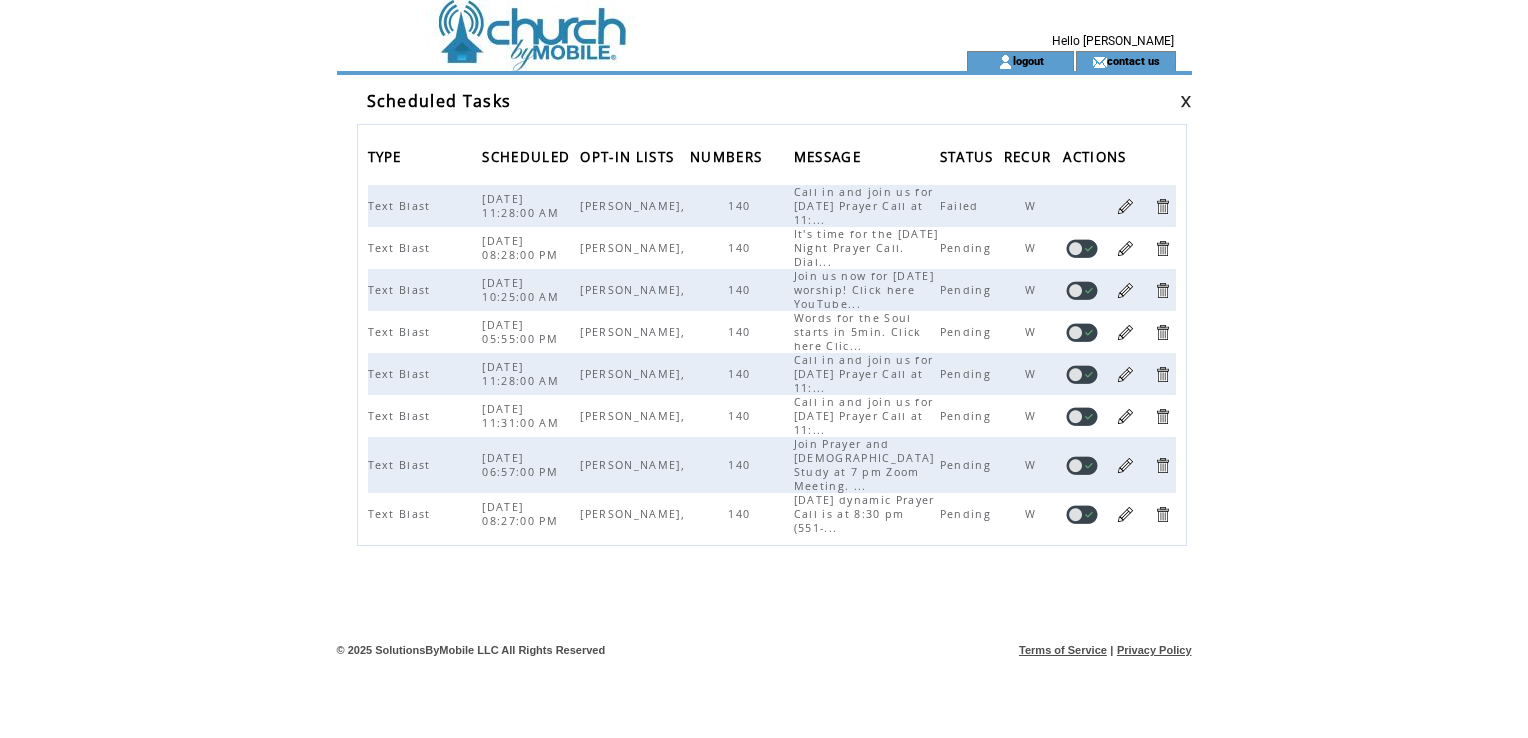 click at bounding box center (1162, 416) 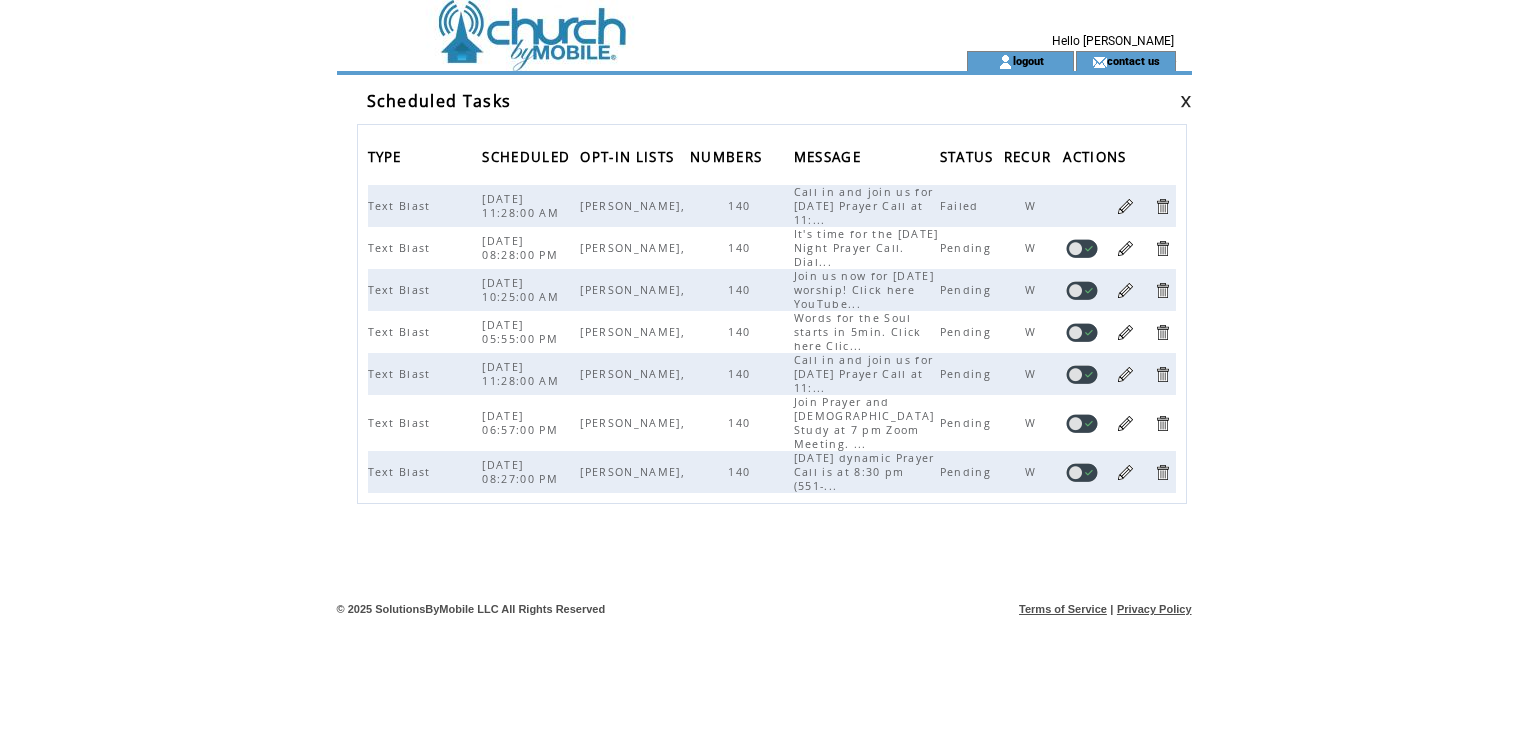 scroll, scrollTop: 0, scrollLeft: 0, axis: both 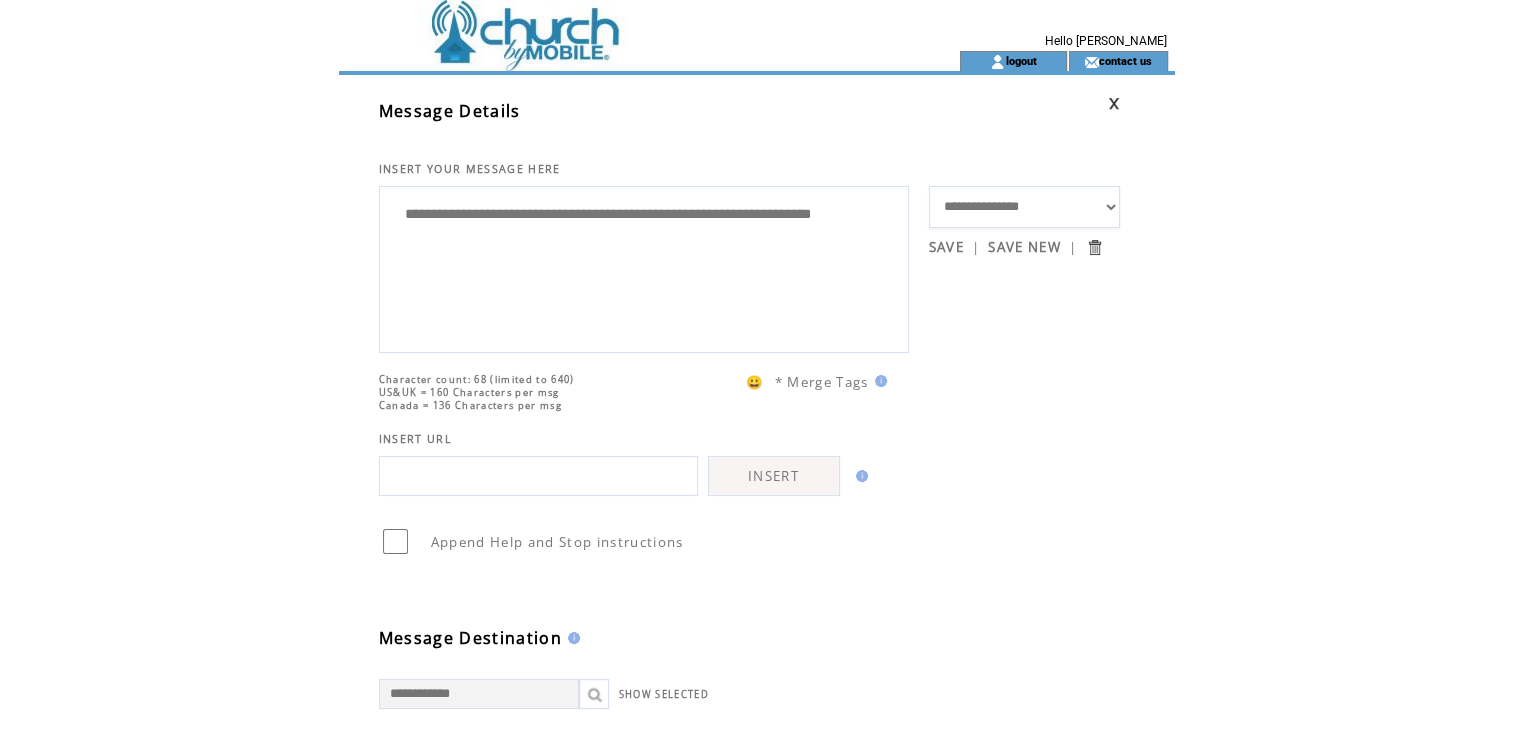 click at bounding box center (1114, 103) 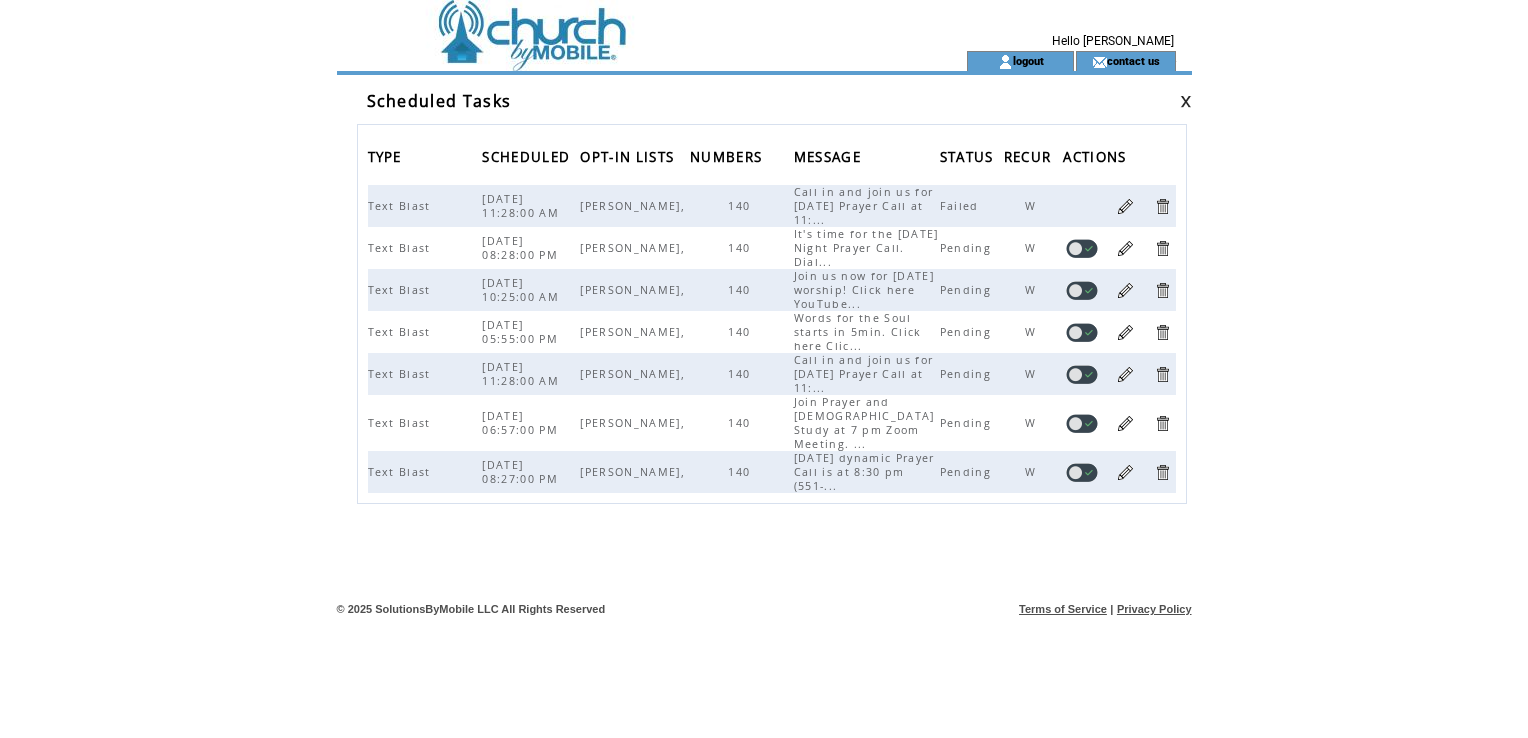 scroll, scrollTop: 0, scrollLeft: 0, axis: both 